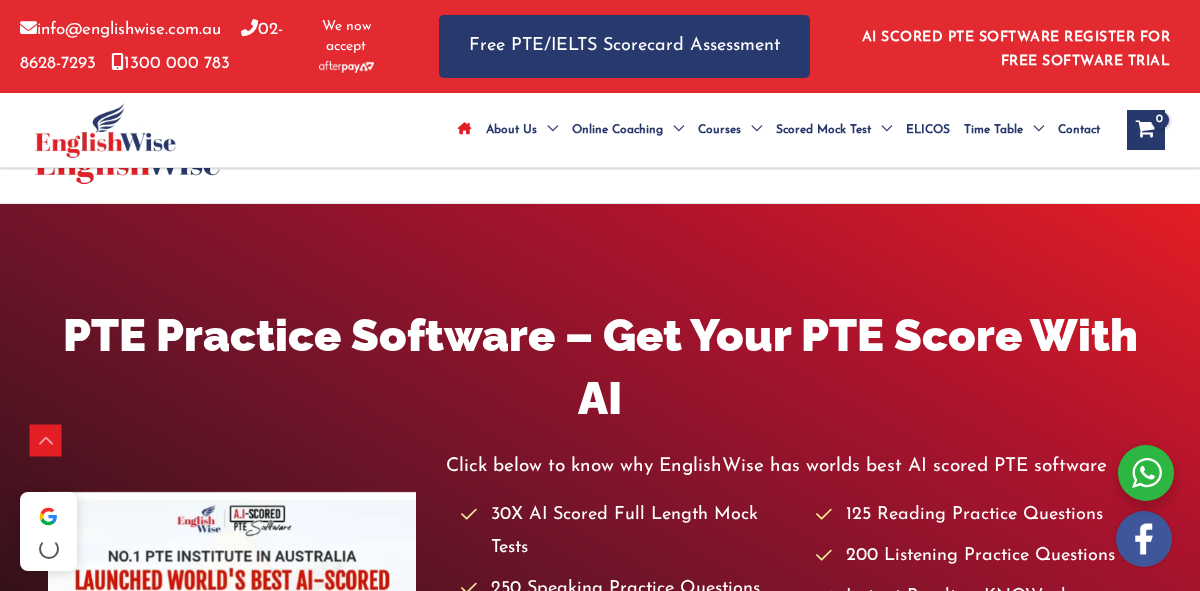 scroll, scrollTop: 657, scrollLeft: 0, axis: vertical 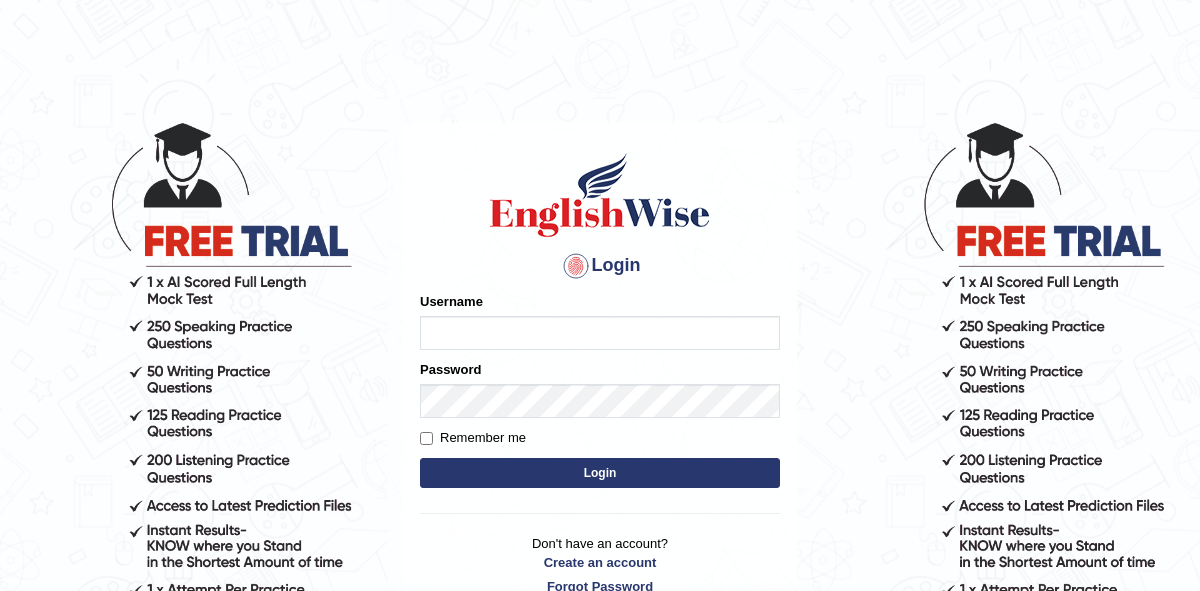 click on "Username" at bounding box center [600, 333] 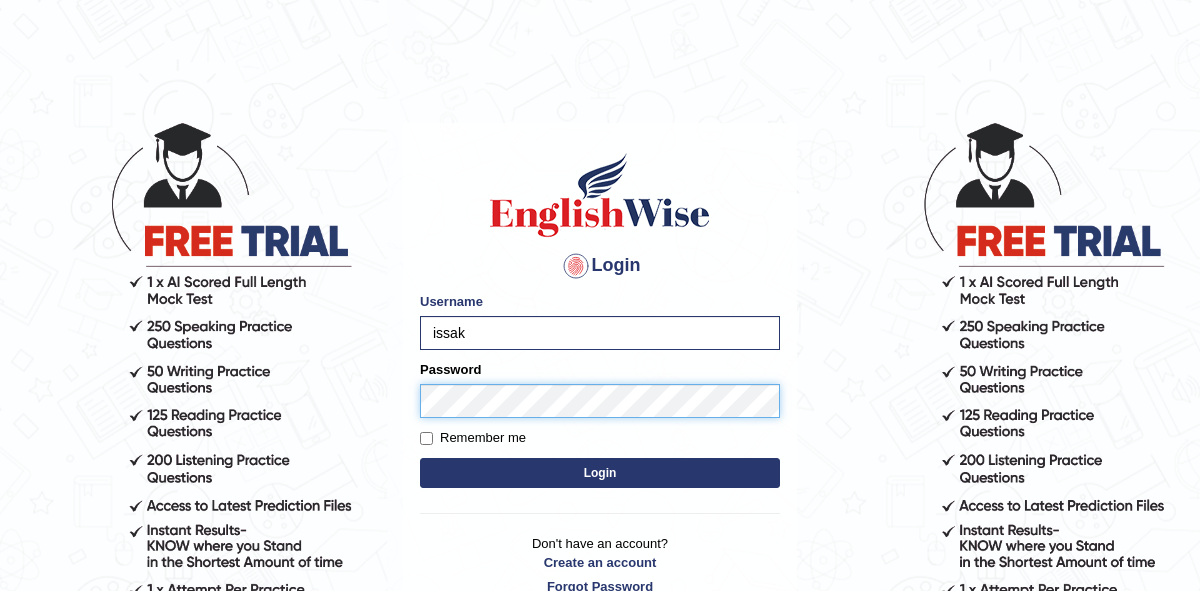 click on "Login" at bounding box center (600, 473) 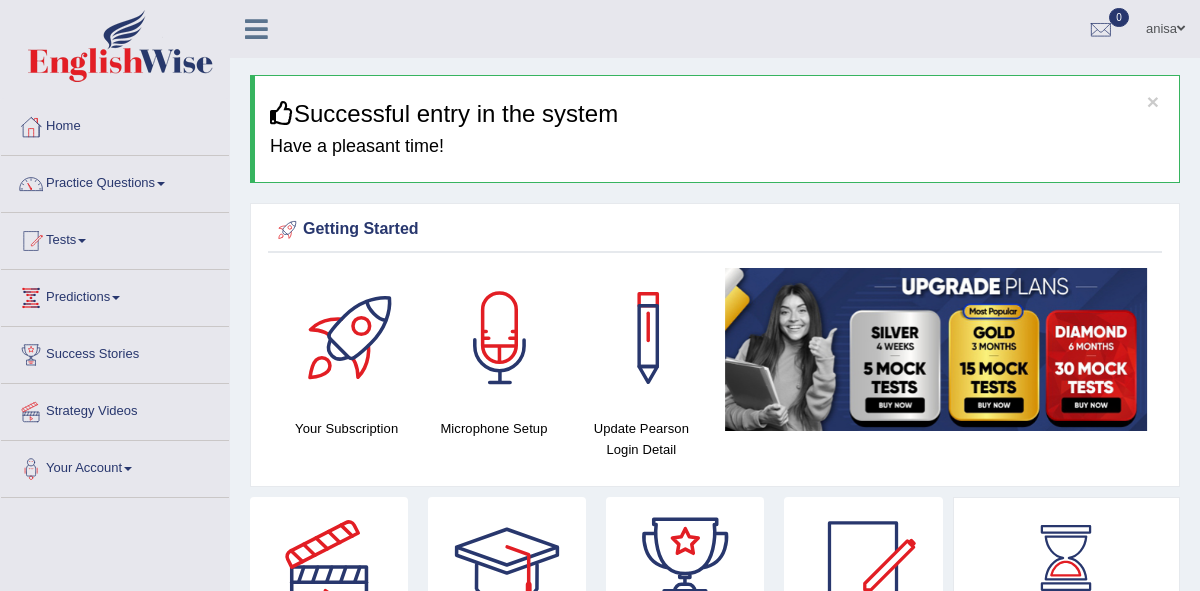 scroll, scrollTop: 1238, scrollLeft: 0, axis: vertical 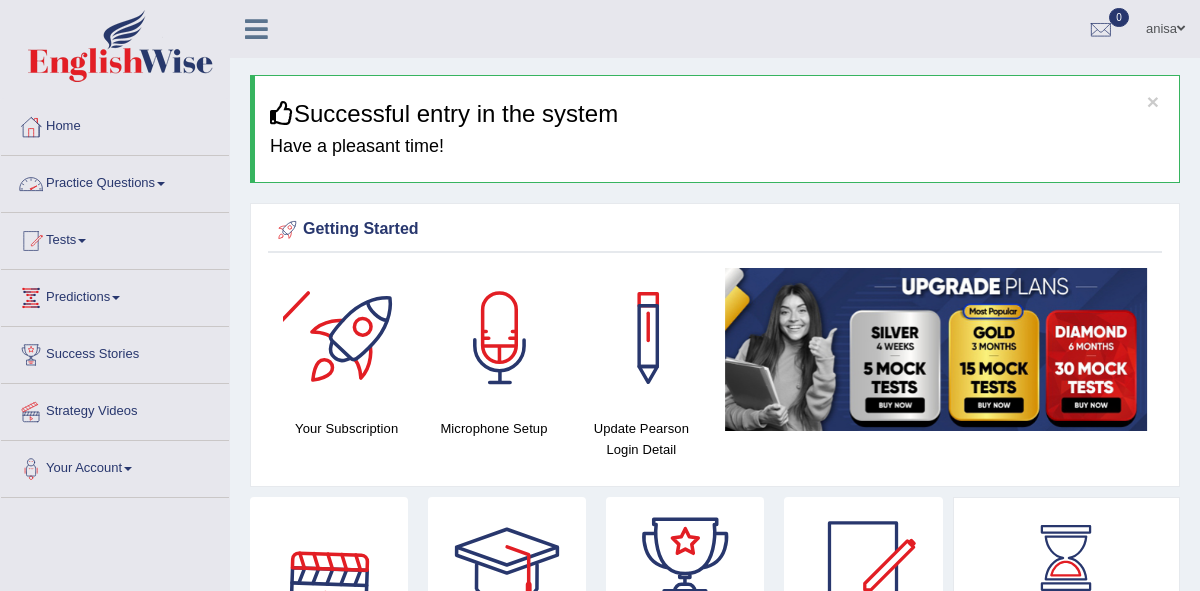 click on "Practice Questions" at bounding box center [115, 181] 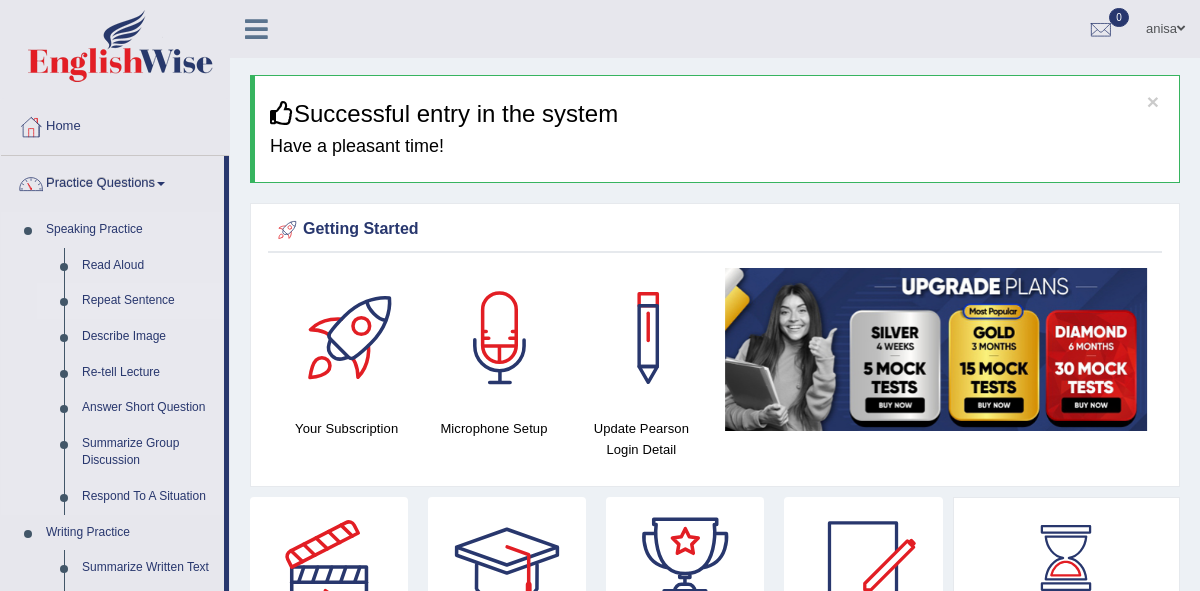click on "Repeat Sentence" at bounding box center [148, 301] 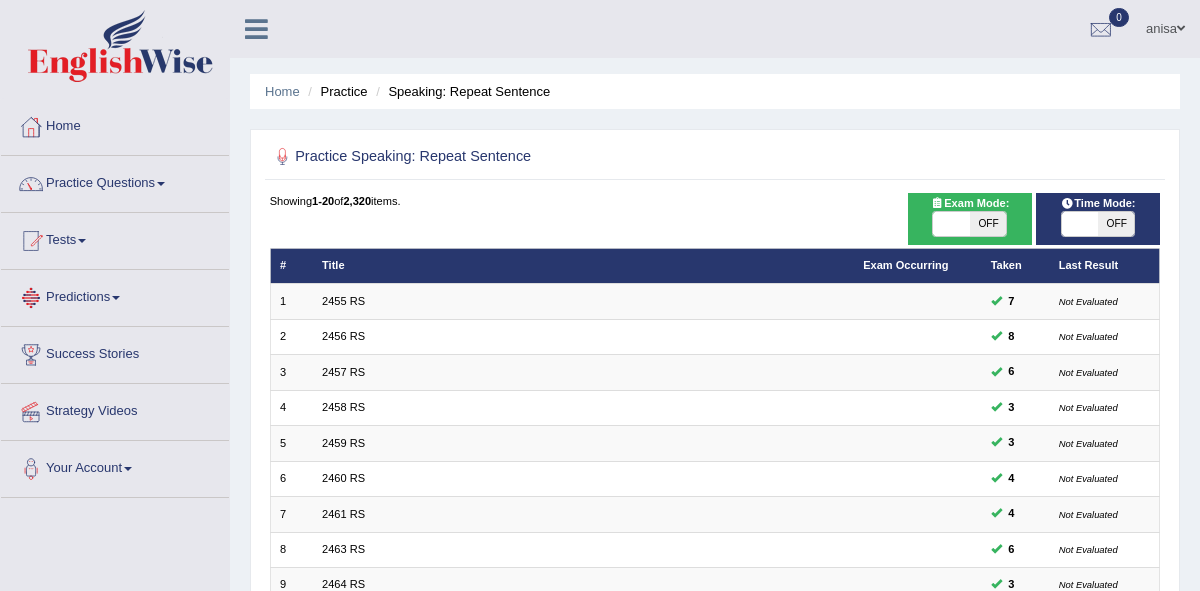 scroll, scrollTop: 0, scrollLeft: 0, axis: both 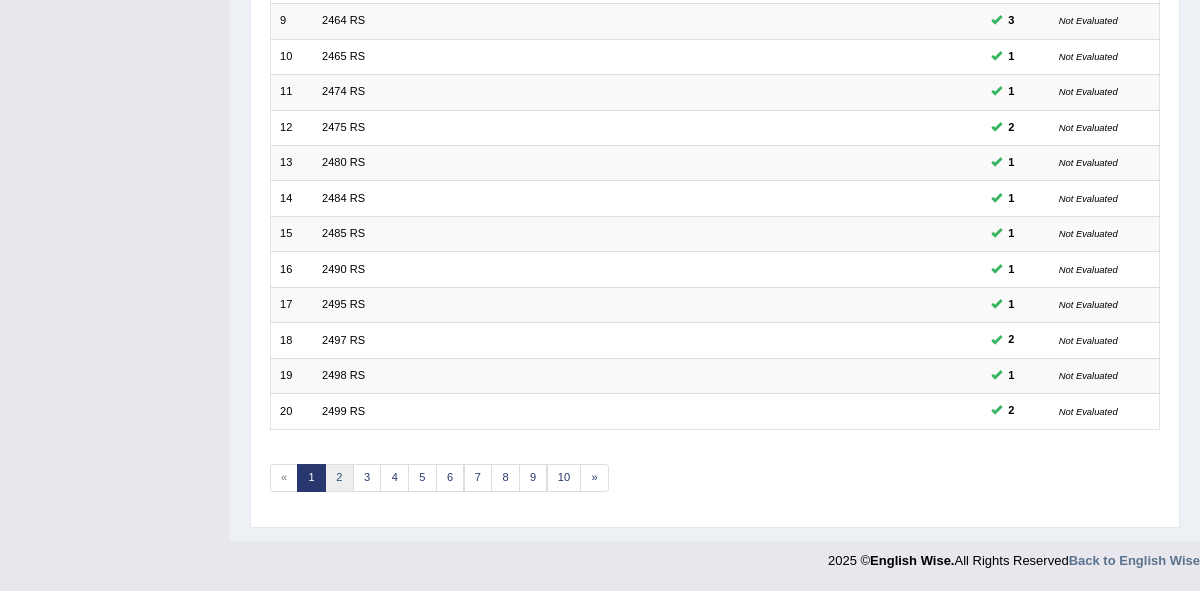 click on "2" at bounding box center [339, 478] 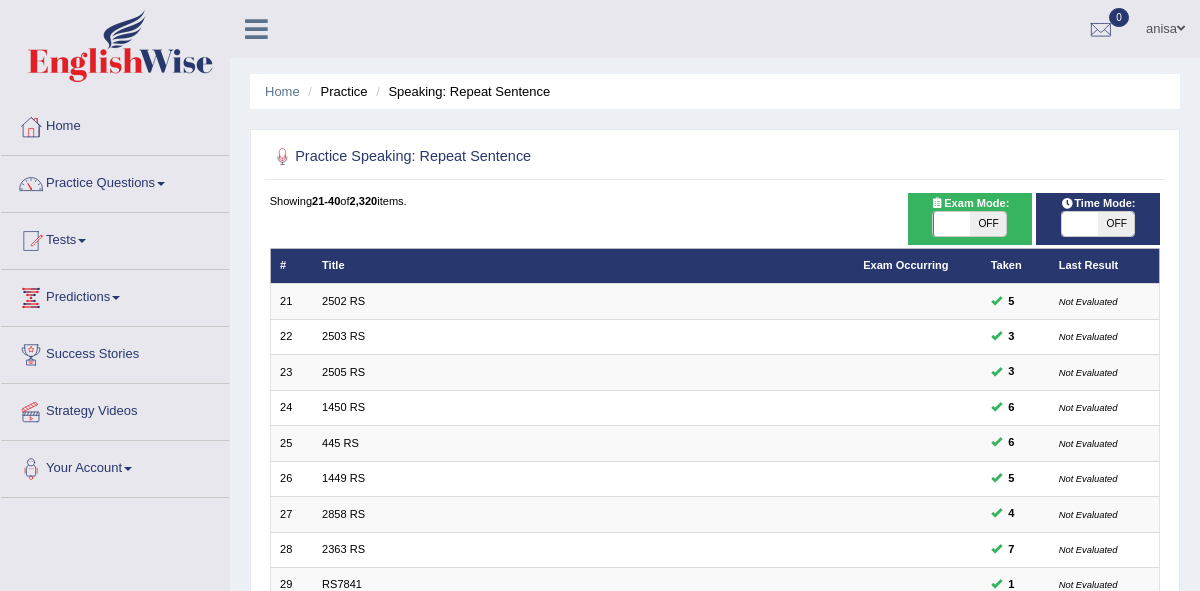scroll, scrollTop: 0, scrollLeft: 0, axis: both 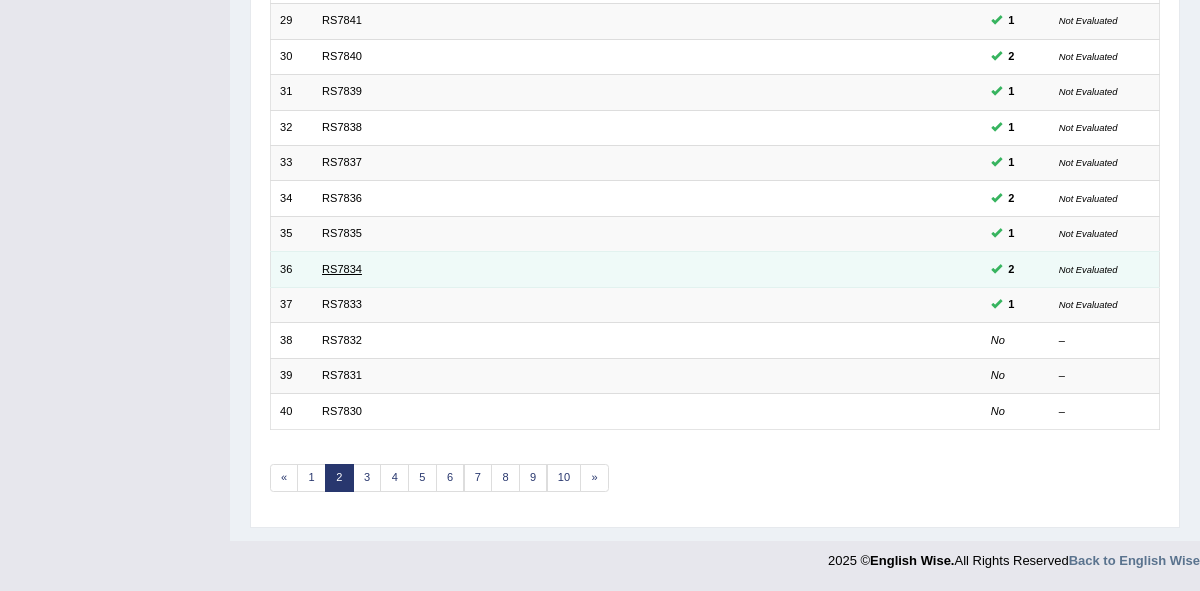 click on "RS7834" at bounding box center [342, 269] 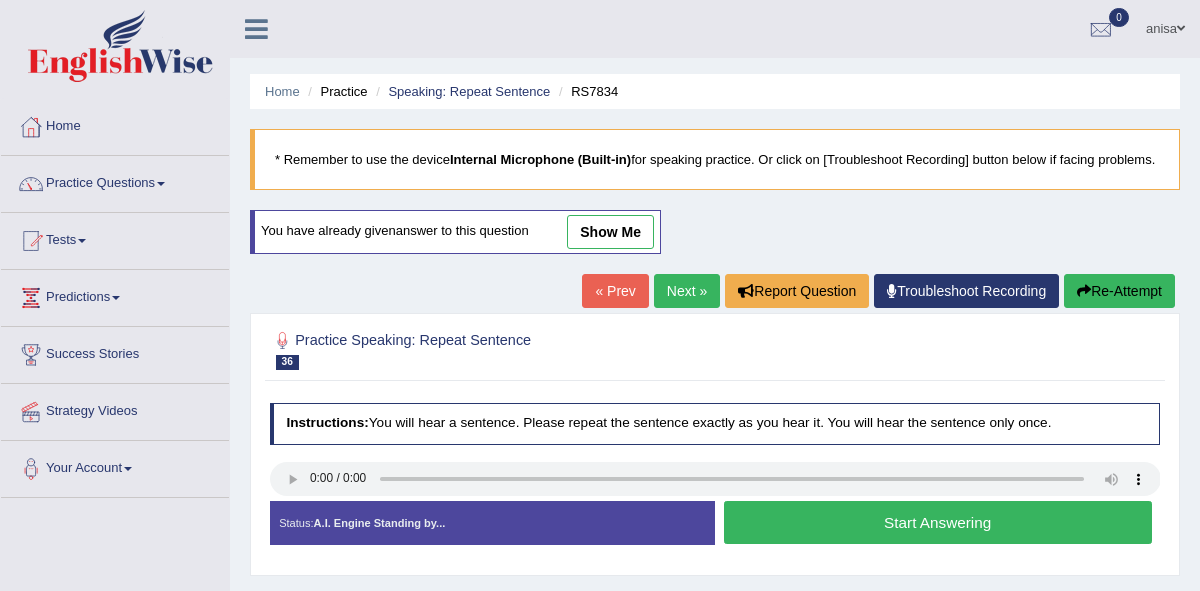 scroll, scrollTop: 0, scrollLeft: 0, axis: both 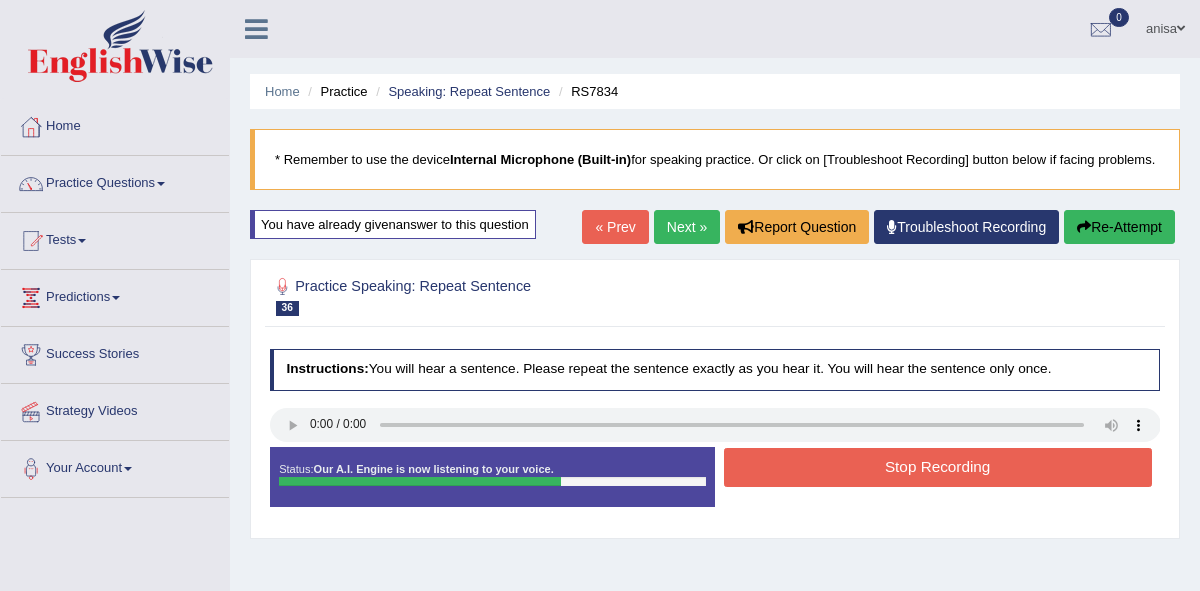 click on "Stop Recording" at bounding box center (938, 467) 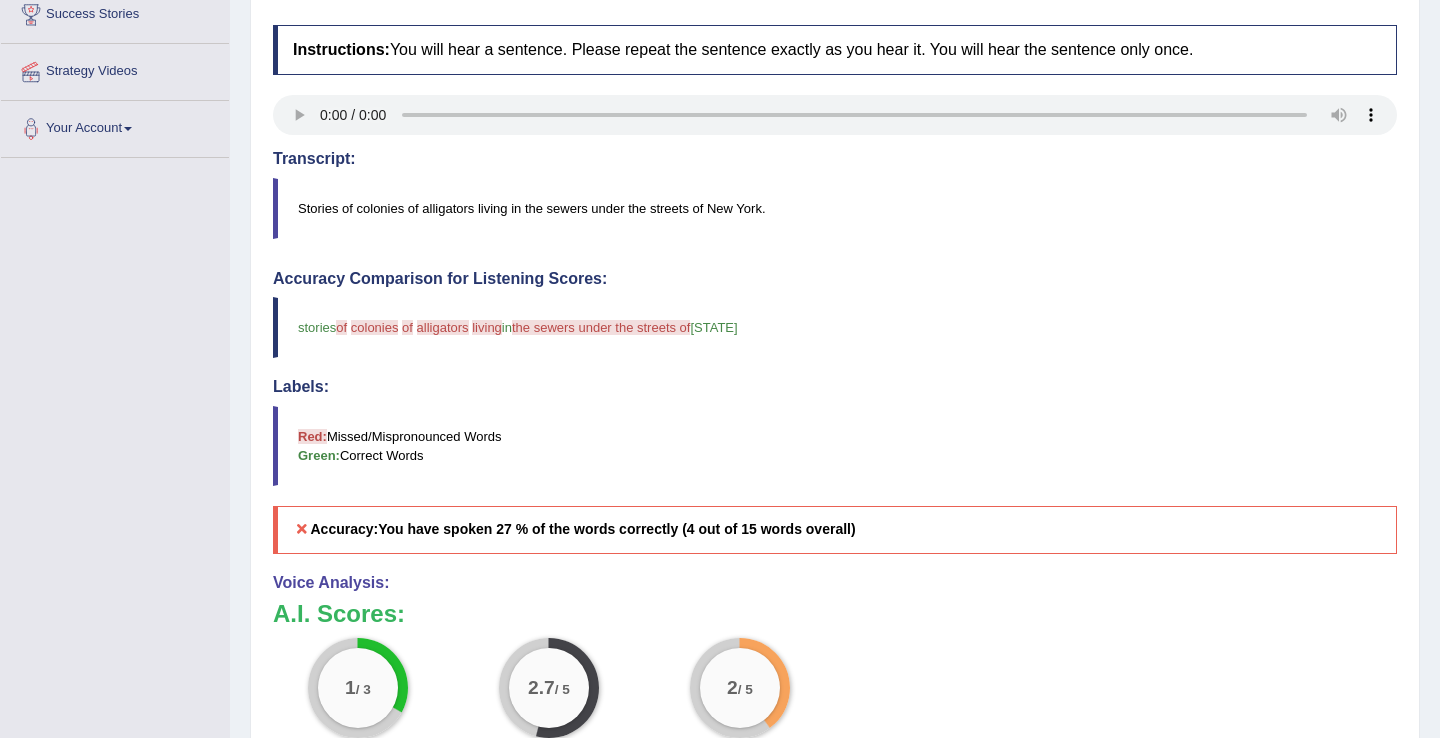 scroll, scrollTop: 0, scrollLeft: 0, axis: both 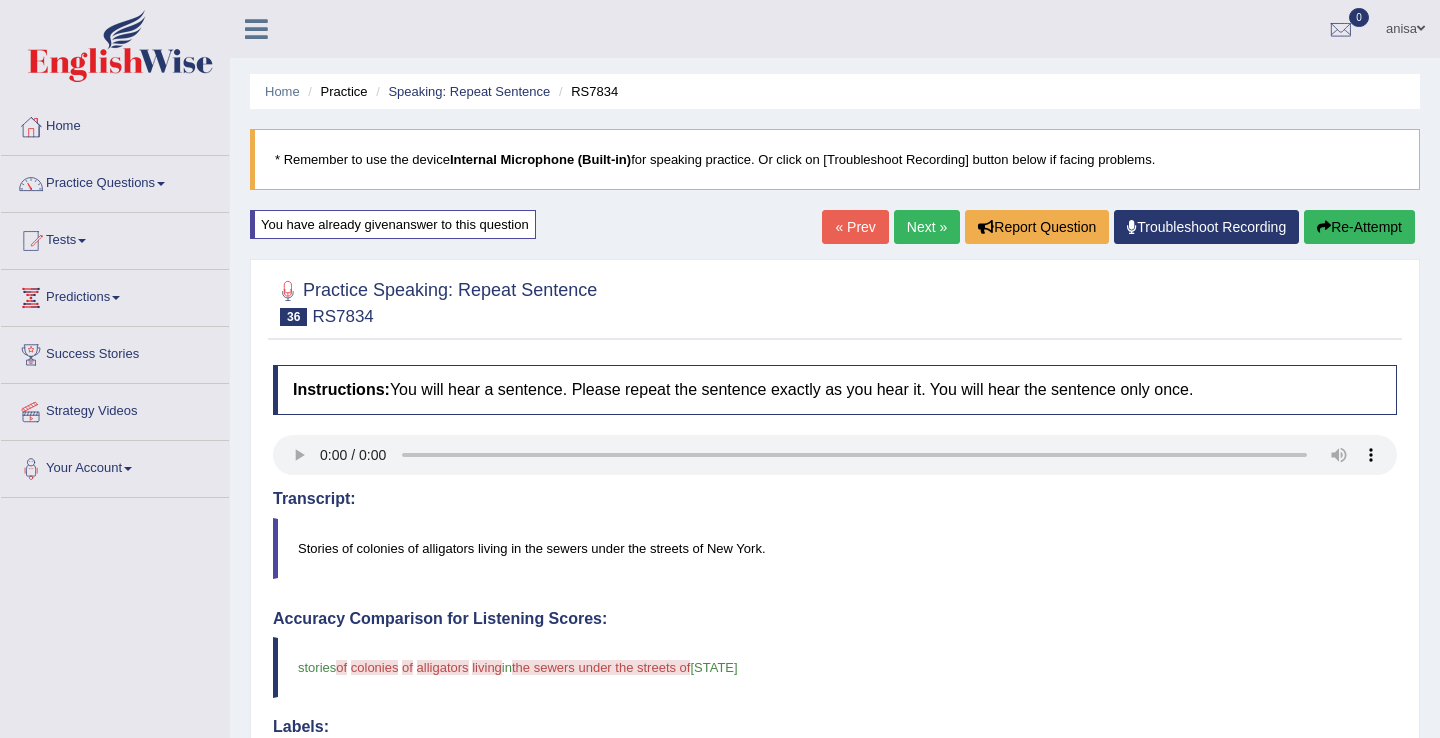 click on "Next »" at bounding box center [927, 227] 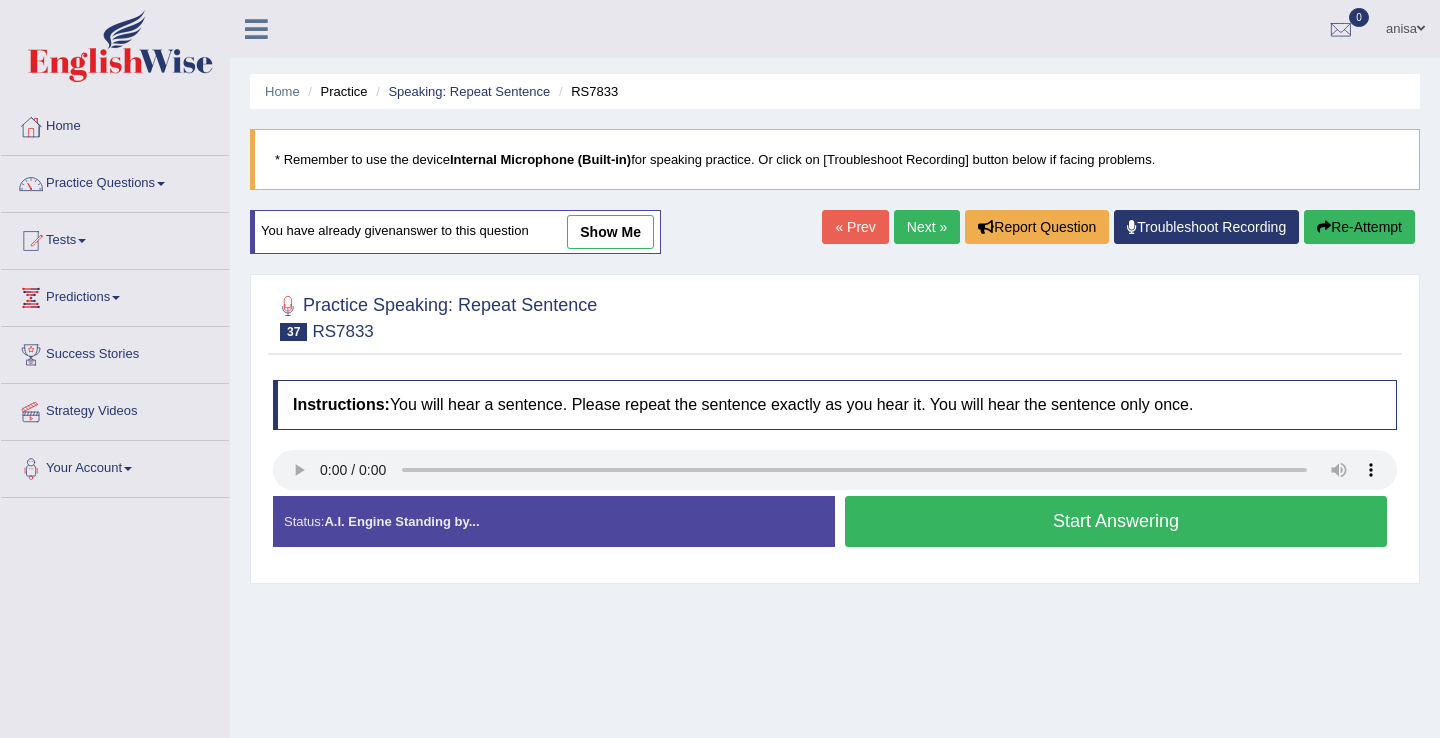 scroll, scrollTop: 0, scrollLeft: 0, axis: both 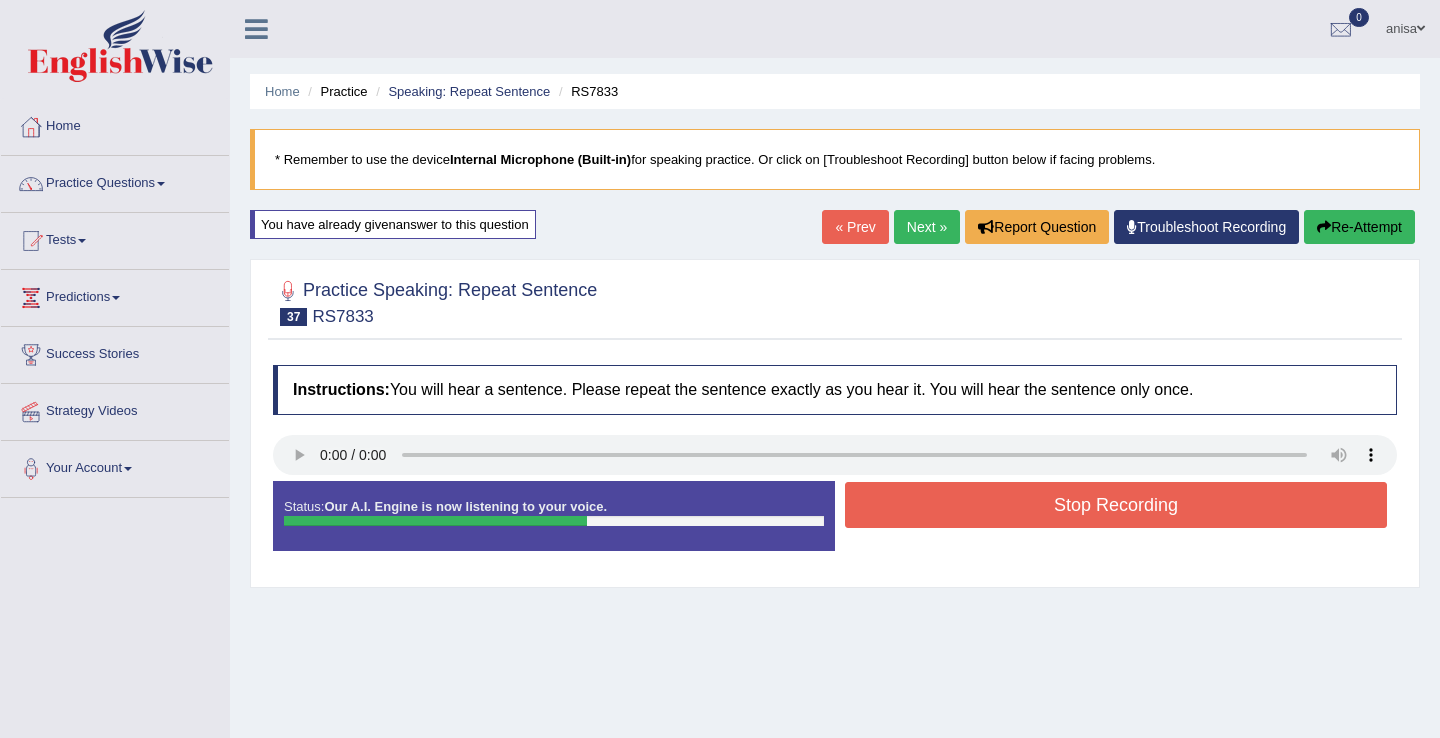click on "Stop Recording" at bounding box center [1116, 505] 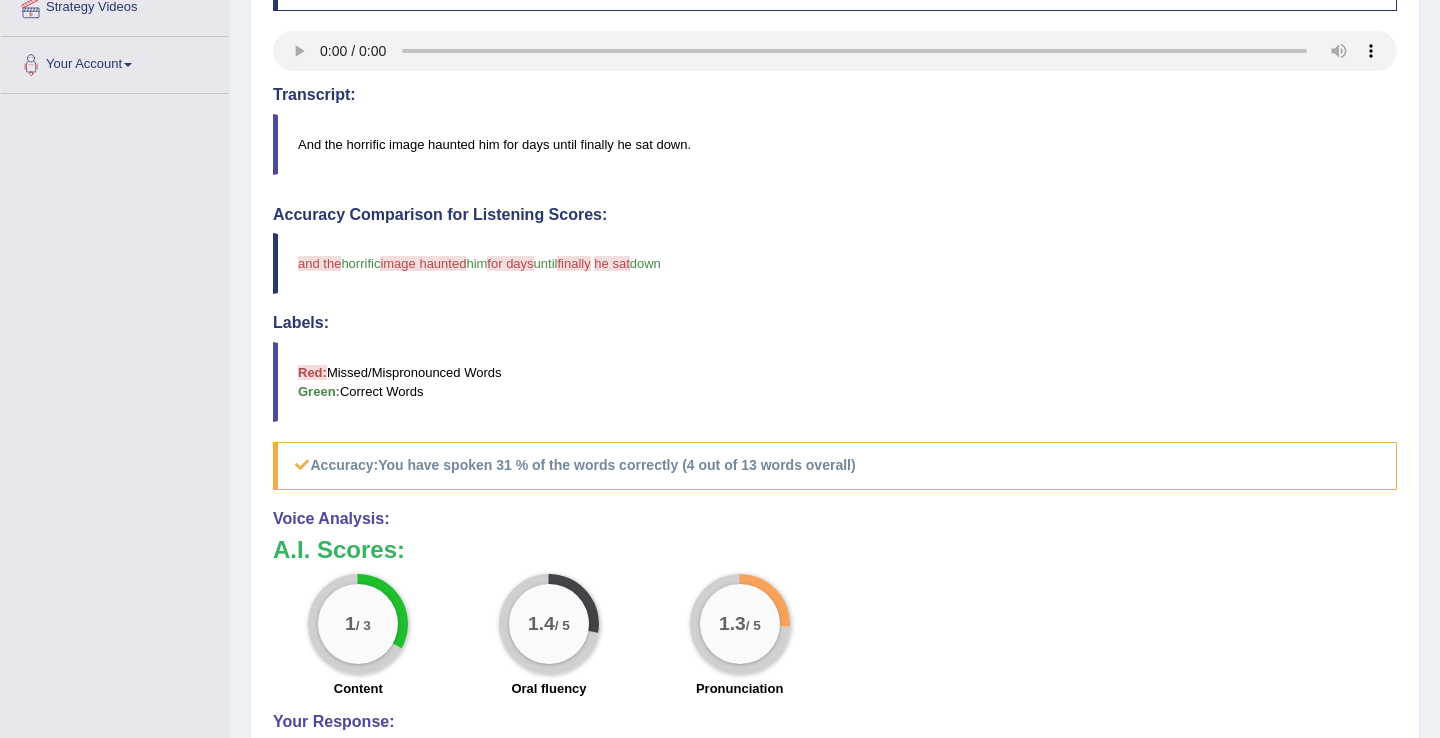 scroll, scrollTop: 625, scrollLeft: 0, axis: vertical 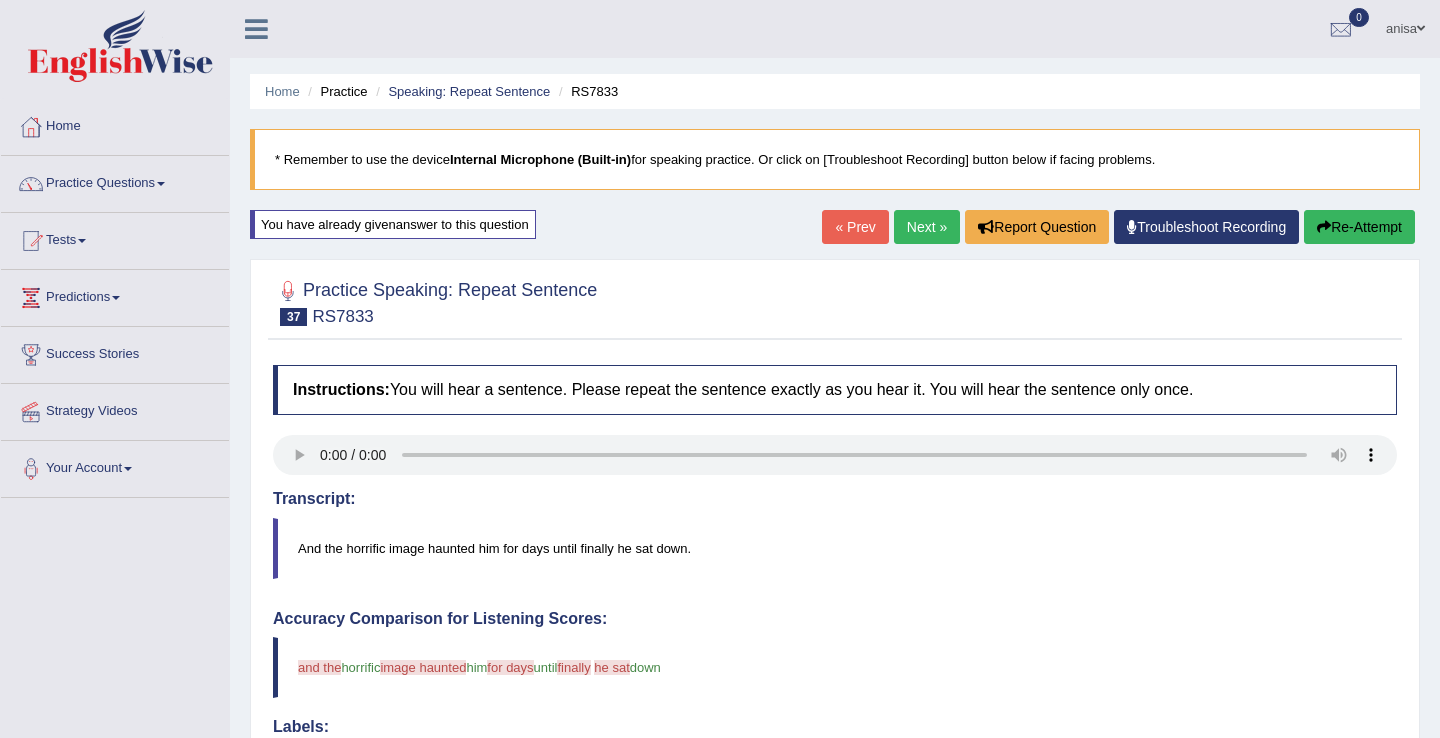 click on "Next »" at bounding box center [927, 227] 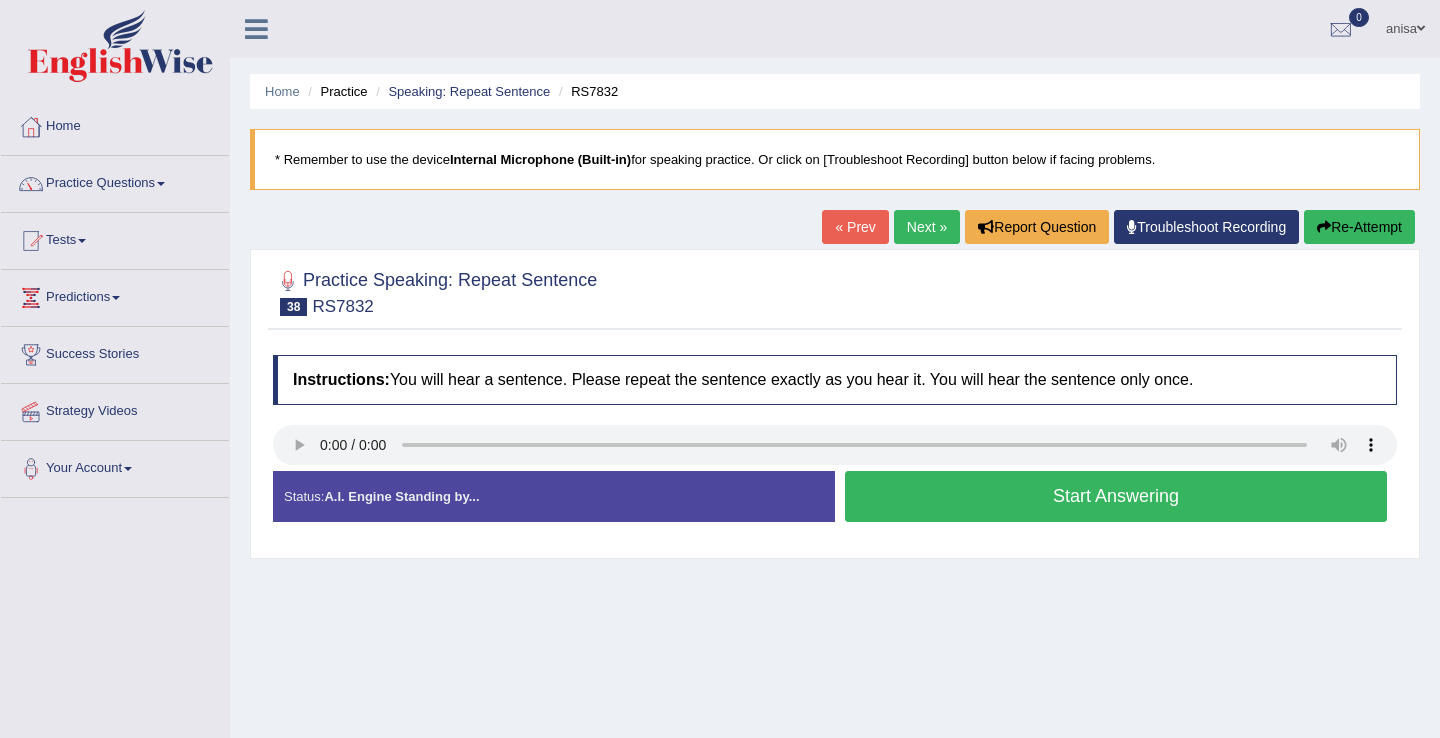 scroll, scrollTop: 0, scrollLeft: 0, axis: both 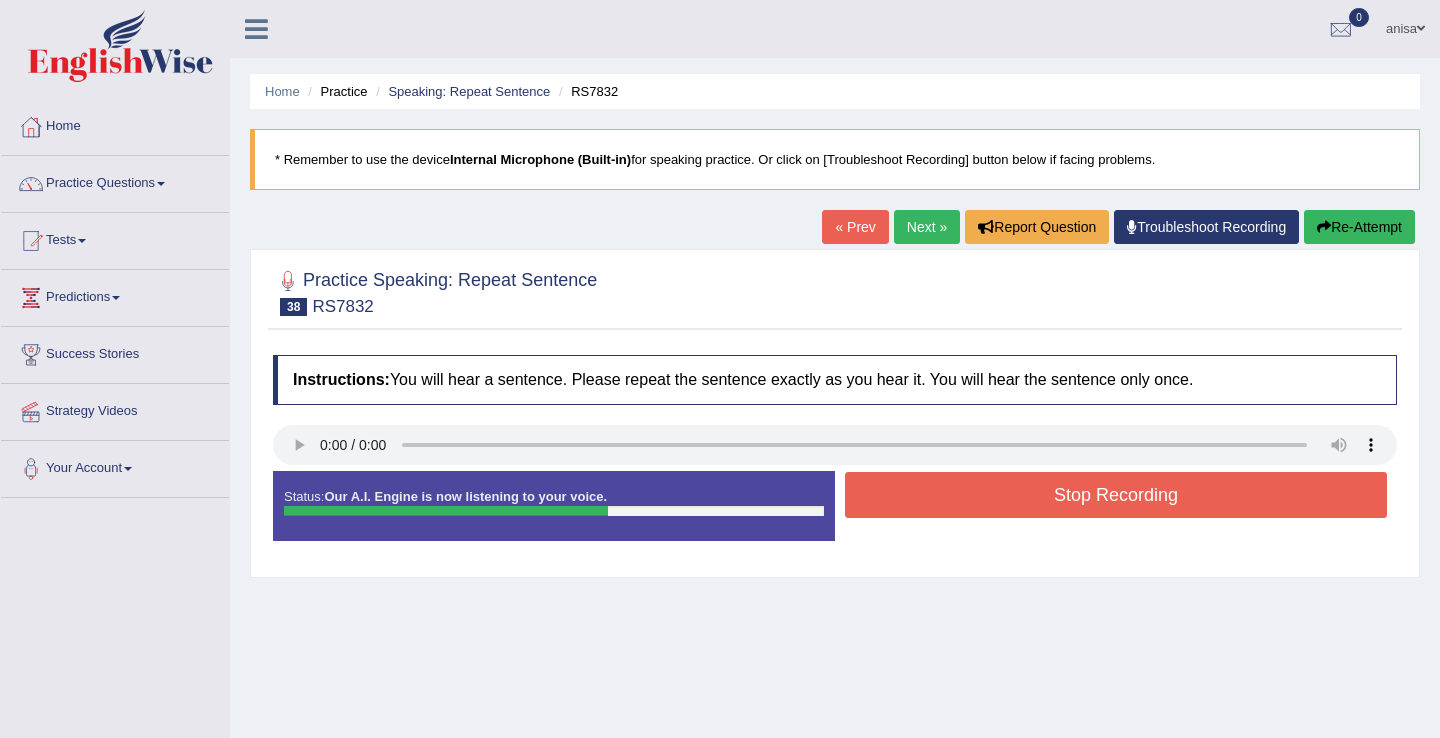 click on "Stop Recording" at bounding box center [1116, 495] 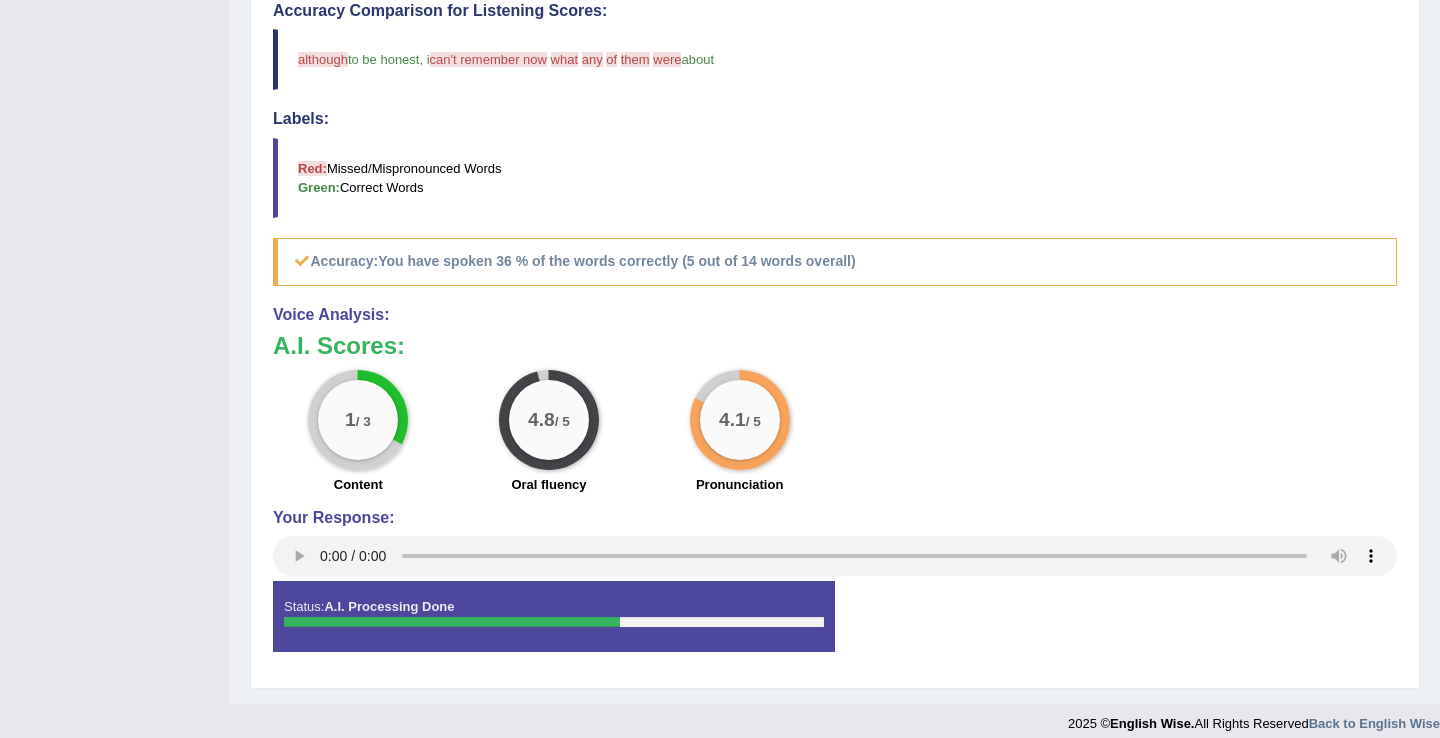 scroll, scrollTop: 615, scrollLeft: 0, axis: vertical 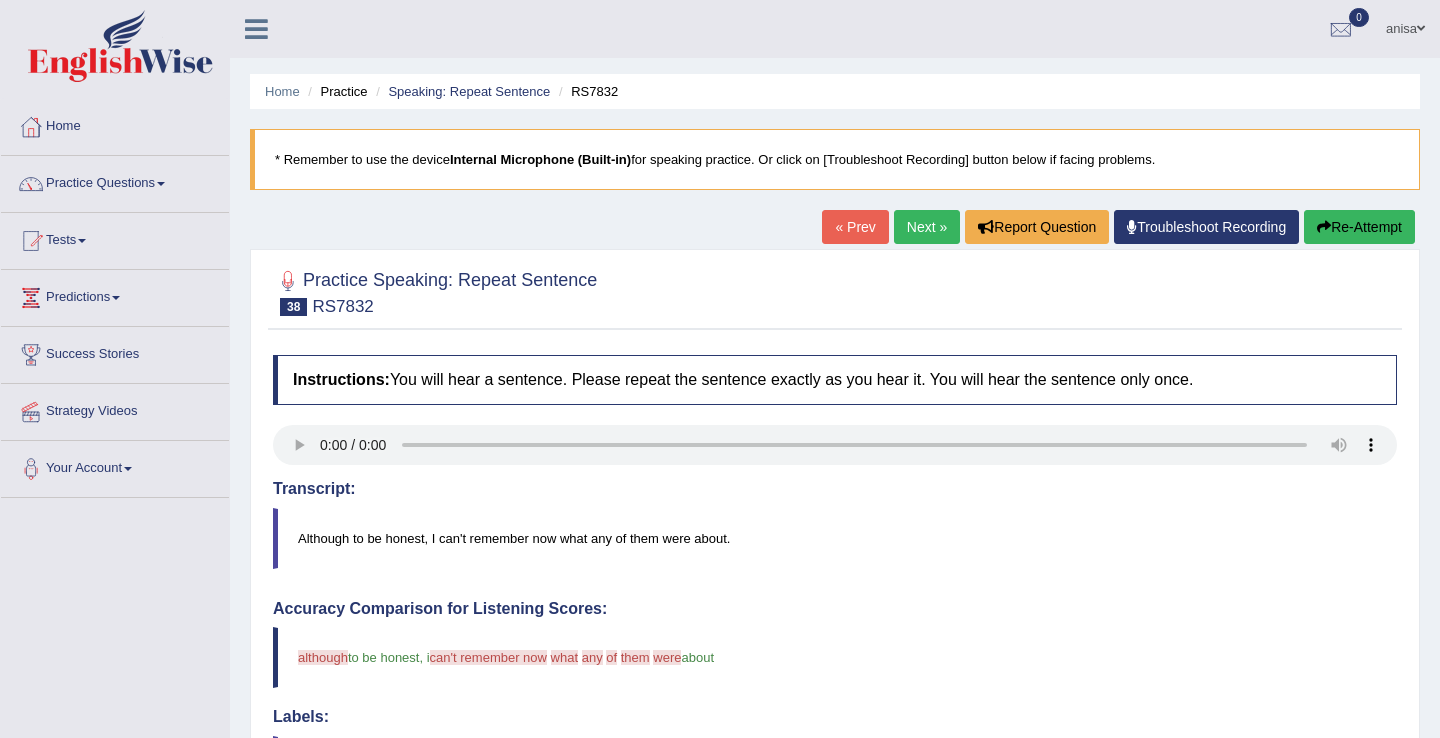 click on "Next »" at bounding box center [927, 227] 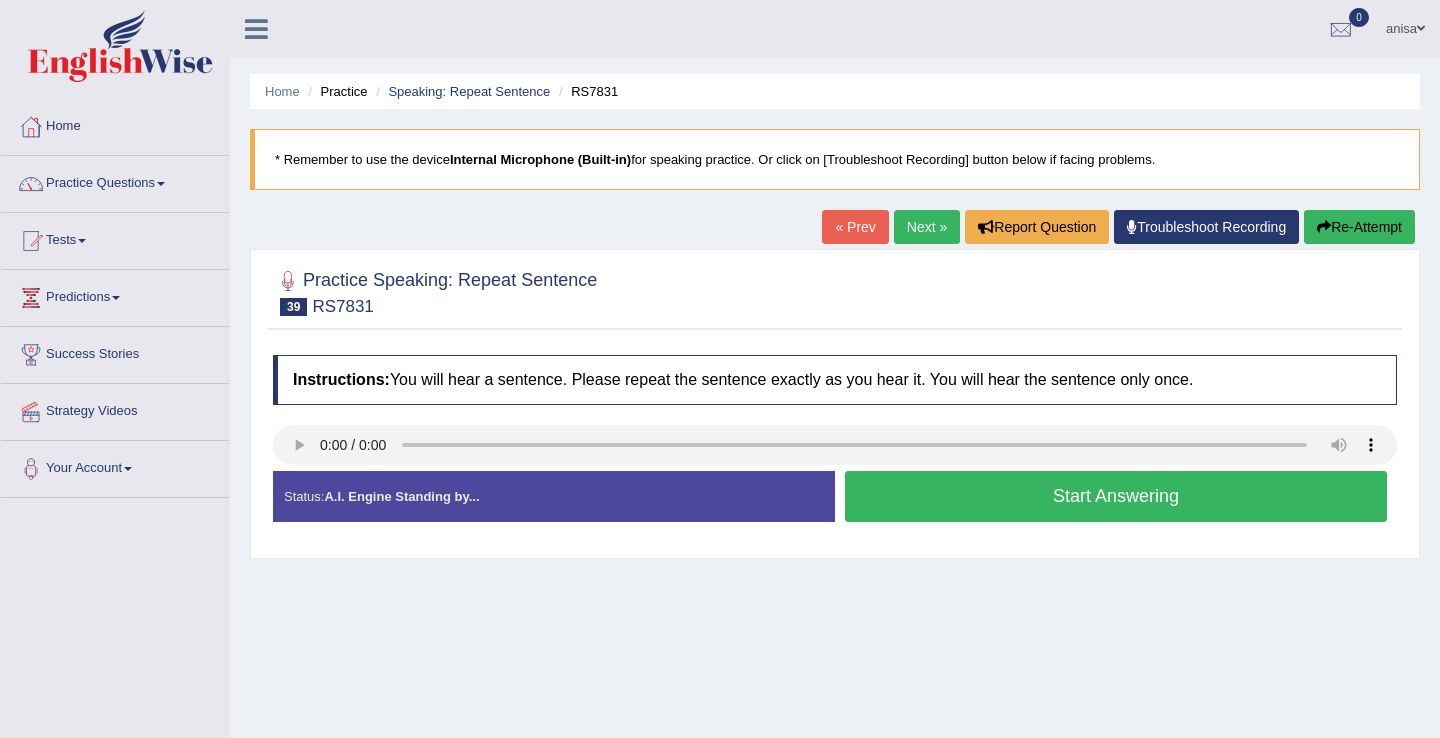 scroll, scrollTop: 0, scrollLeft: 0, axis: both 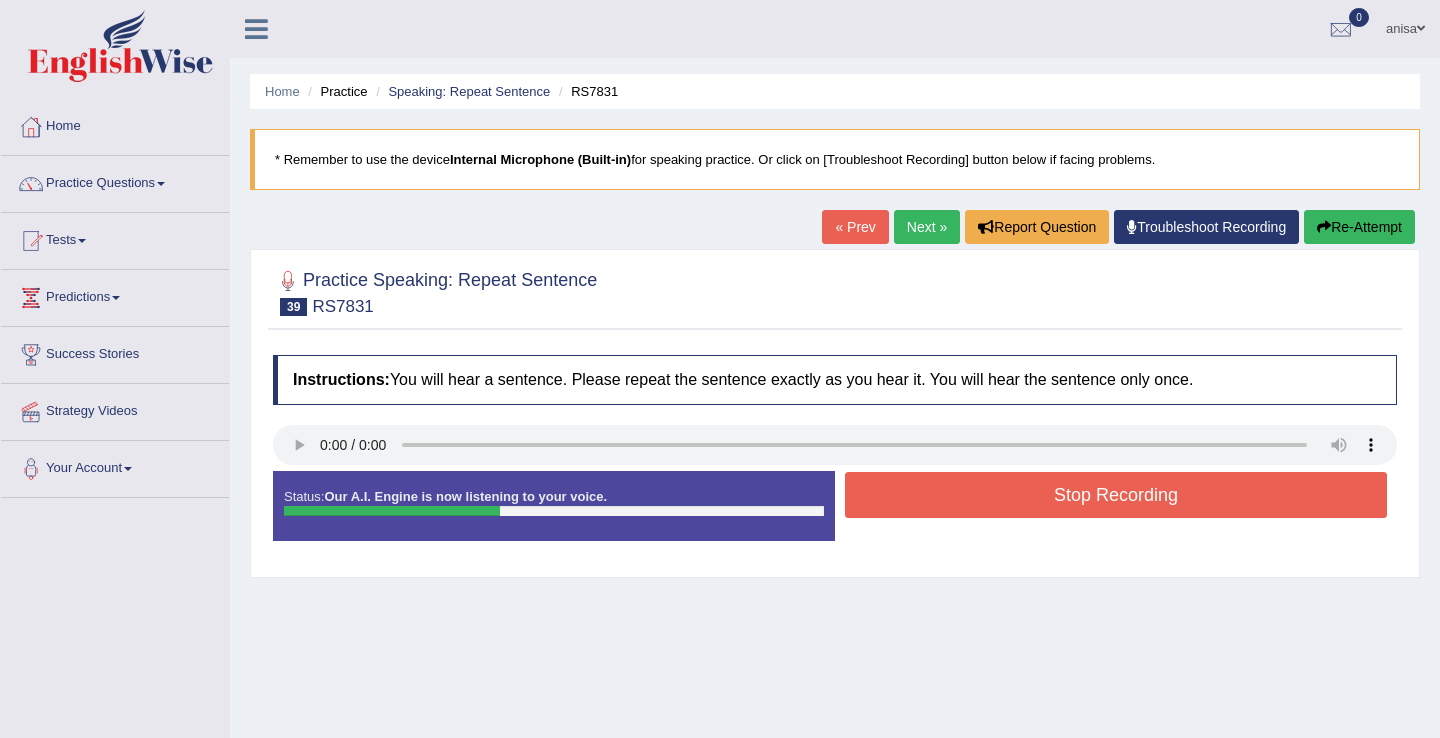 click on "Stop Recording" at bounding box center (1116, 495) 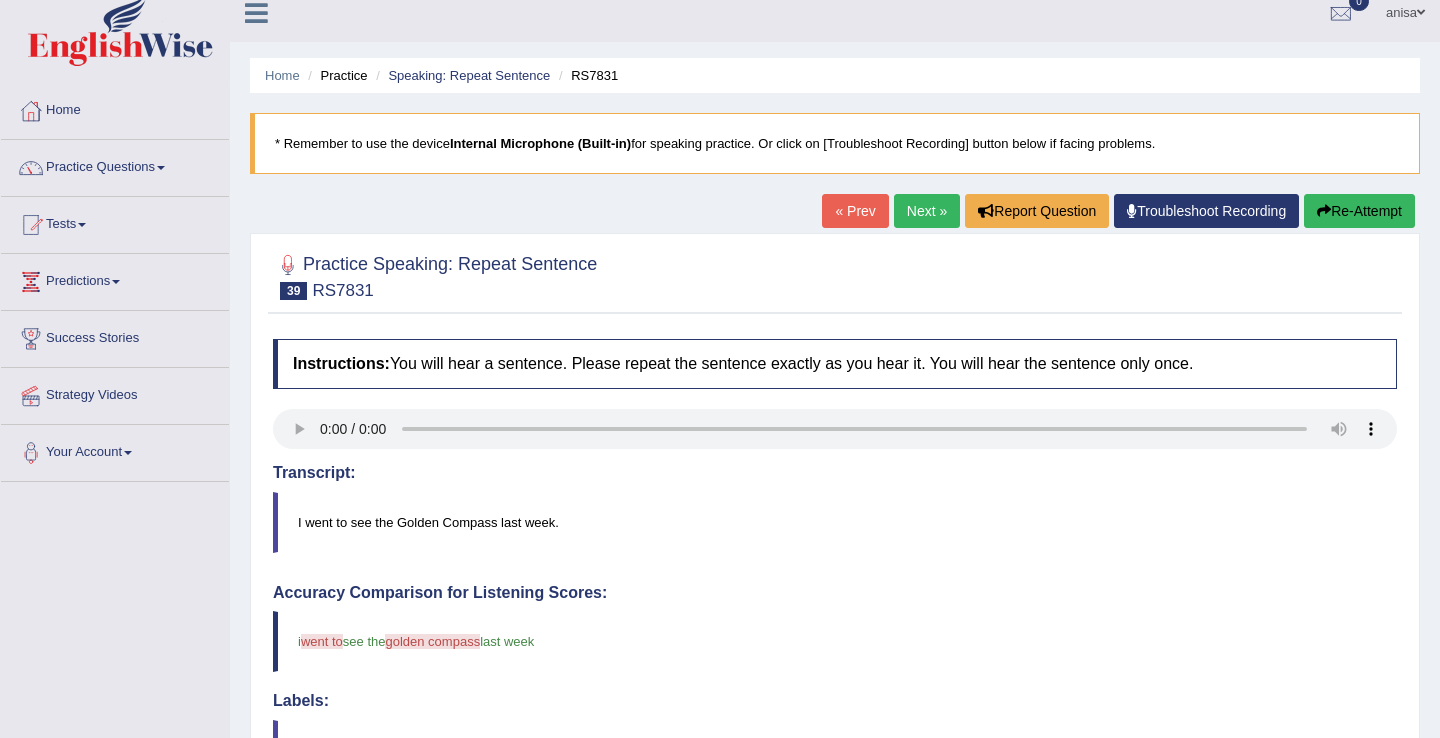 scroll, scrollTop: 0, scrollLeft: 0, axis: both 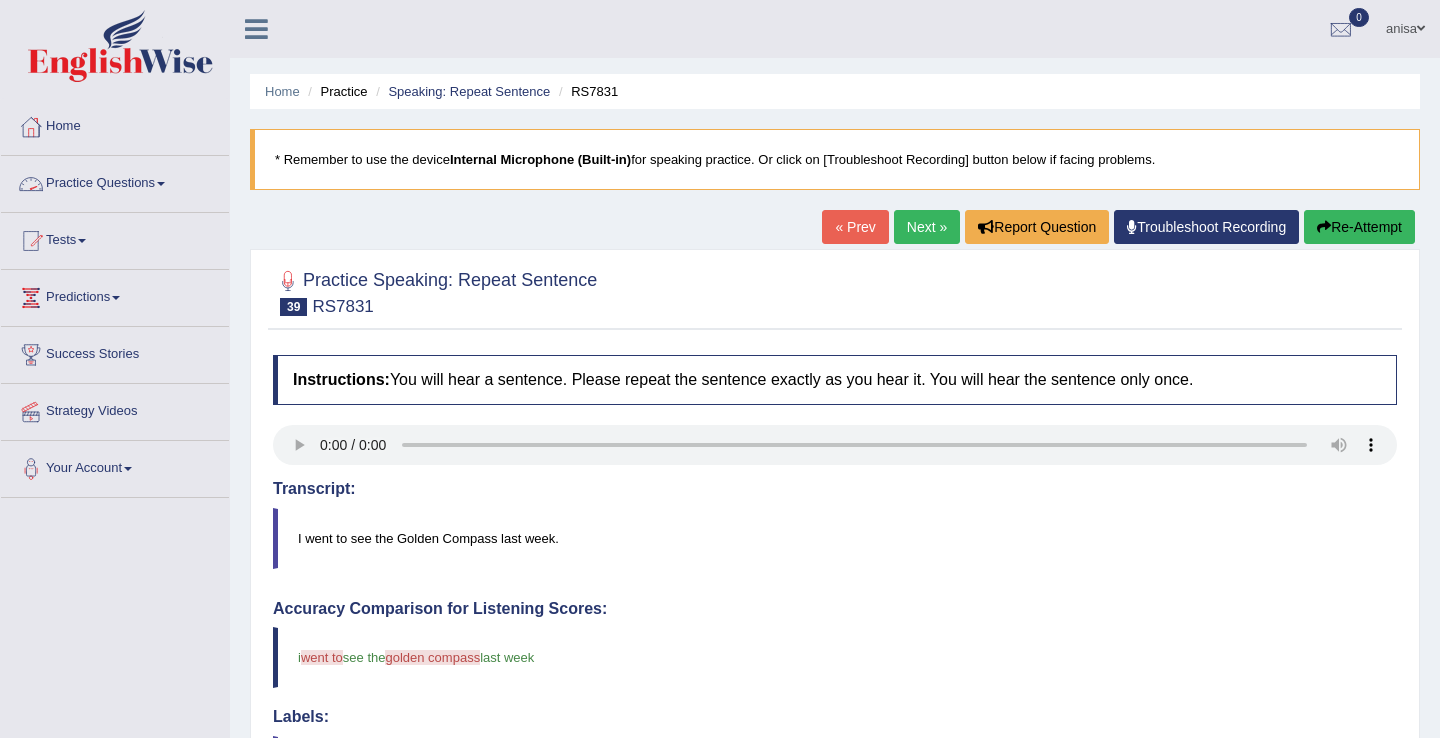 click on "Practice Questions" at bounding box center (115, 181) 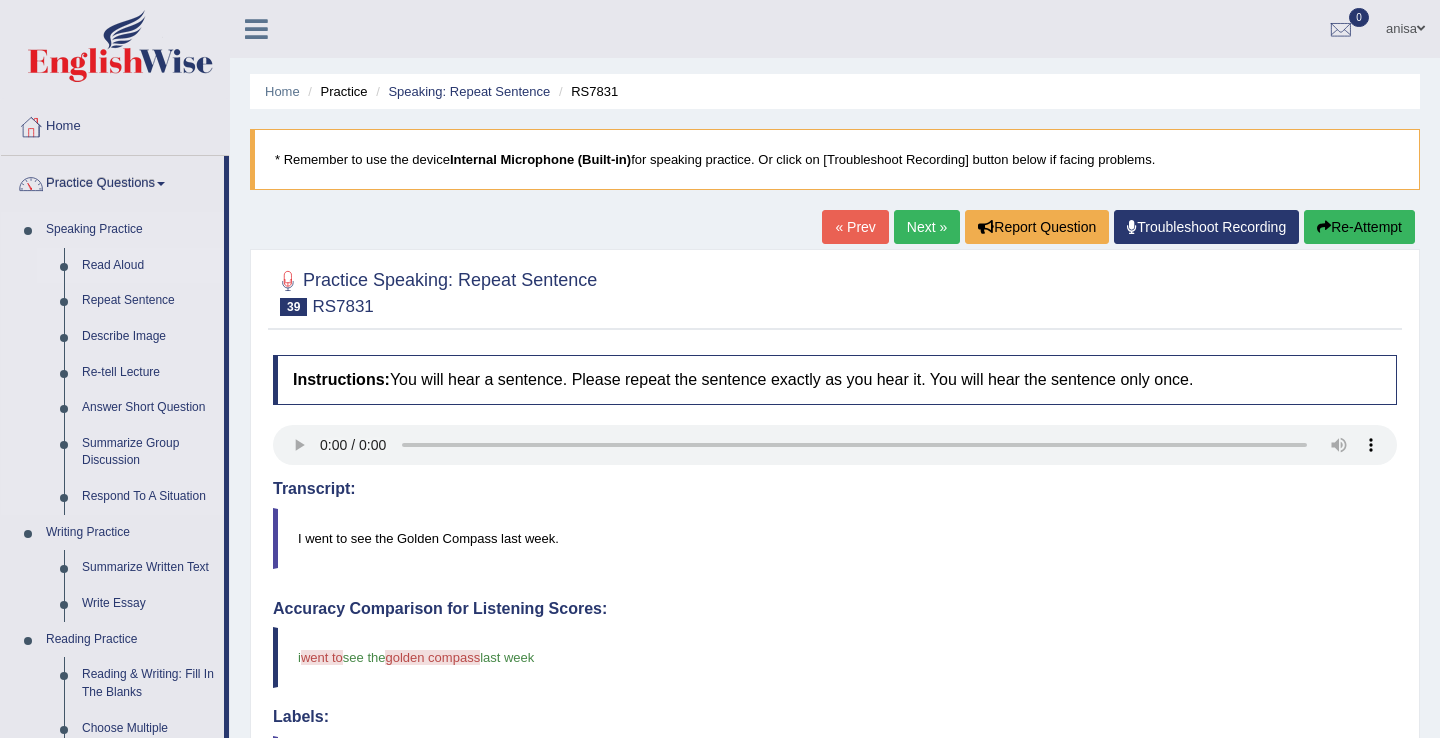 click on "Read Aloud" at bounding box center (148, 266) 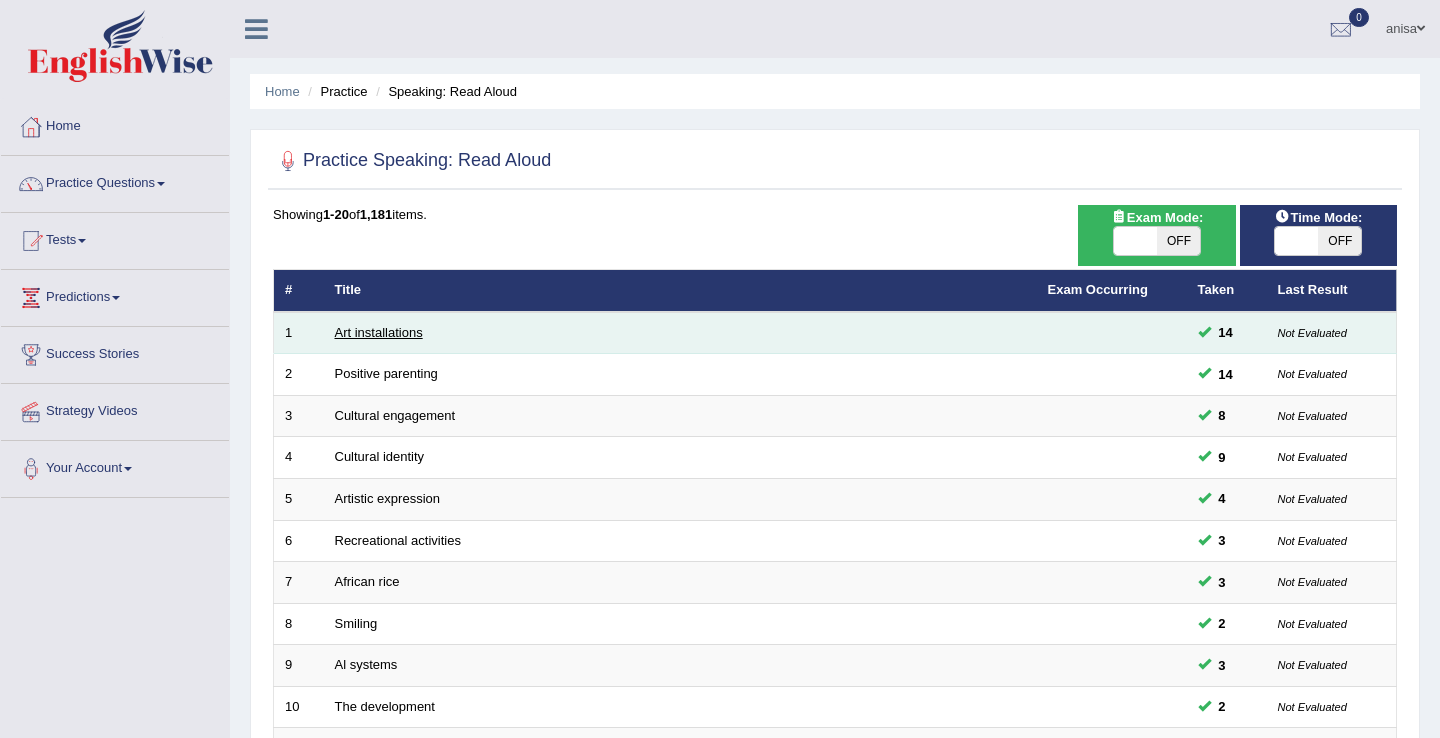 scroll, scrollTop: 0, scrollLeft: 0, axis: both 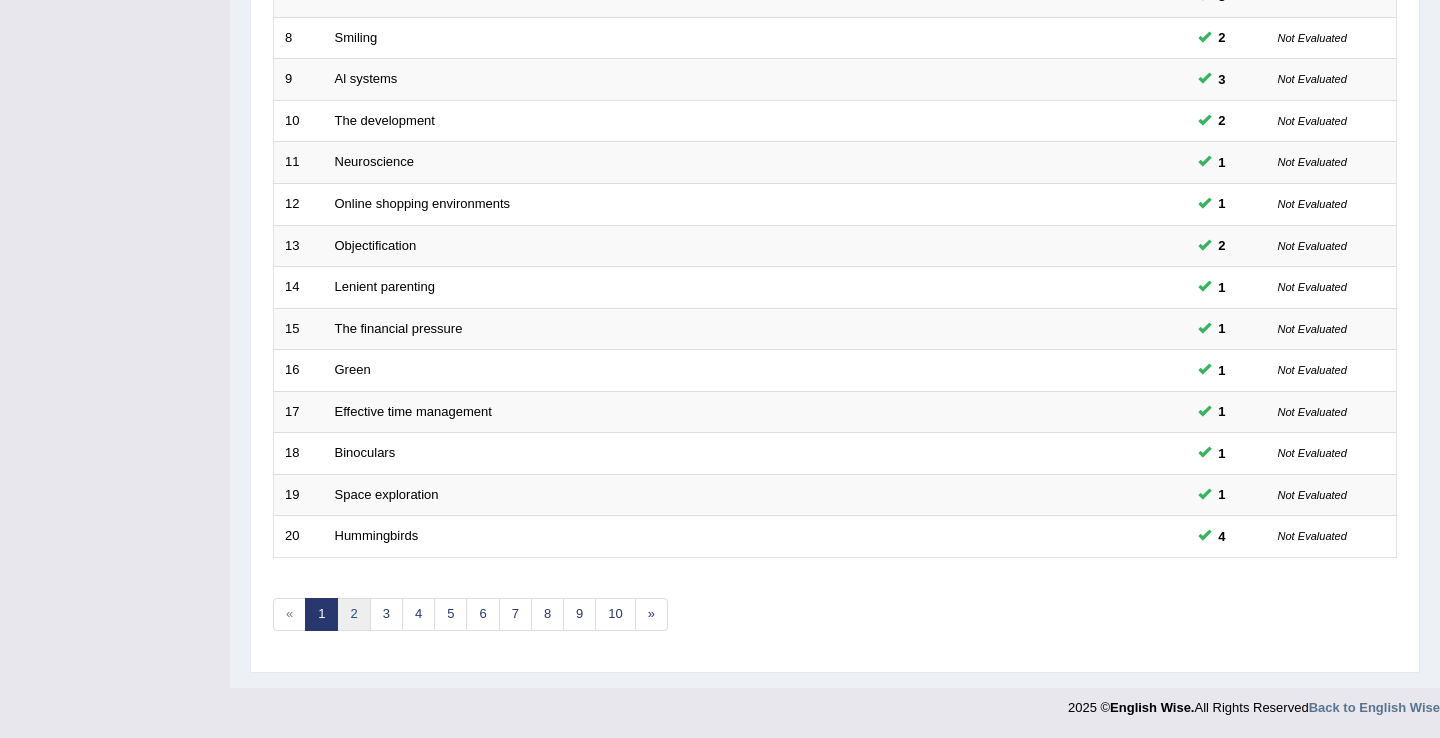 click on "2" at bounding box center (353, 614) 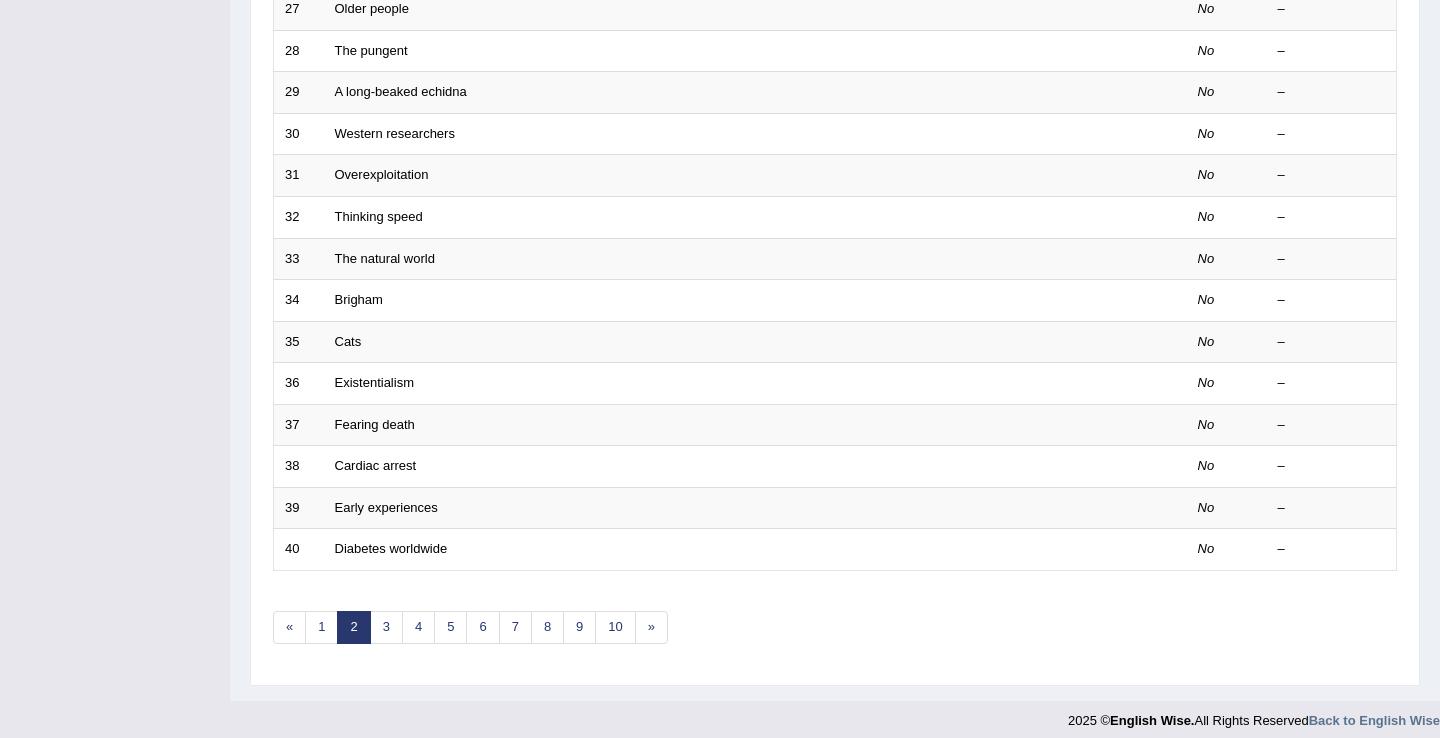 scroll, scrollTop: 0, scrollLeft: 0, axis: both 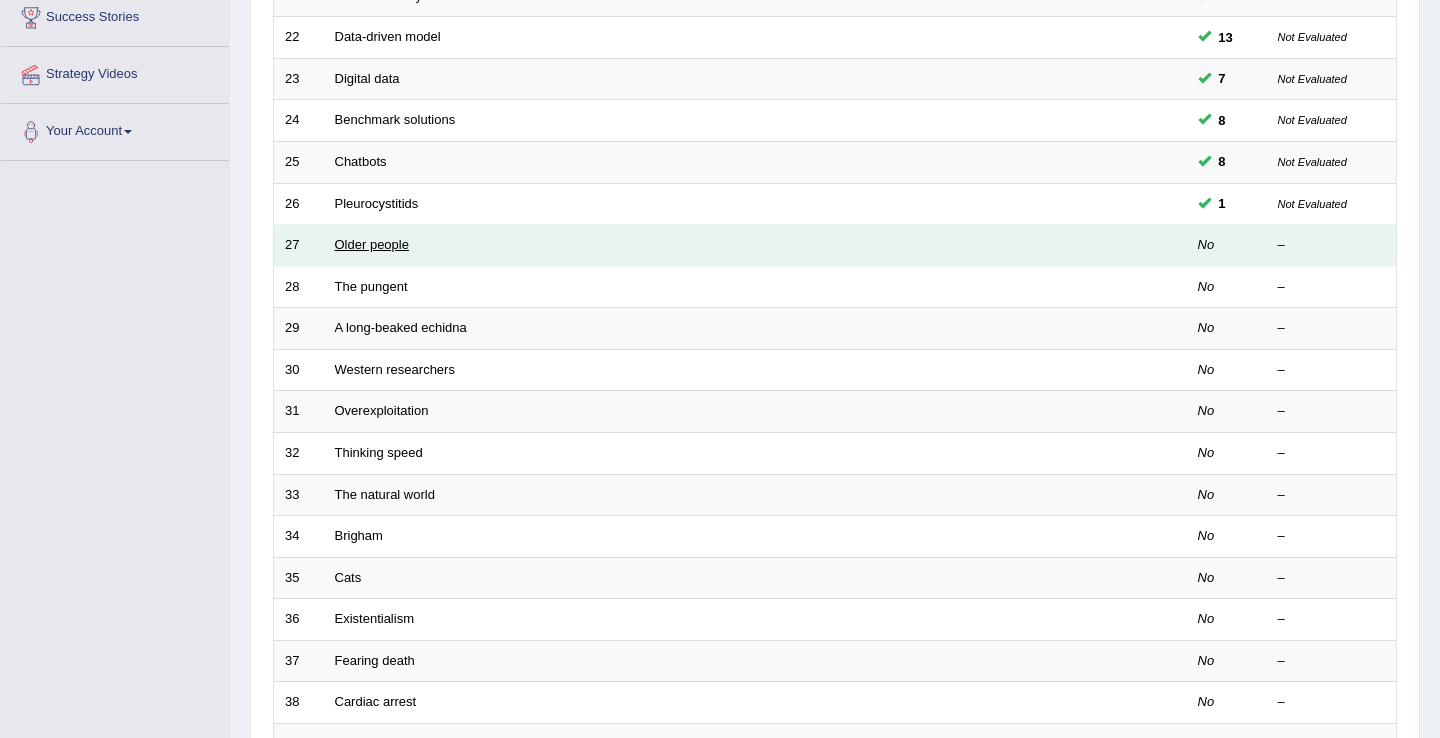 click on "Older people" at bounding box center [372, 244] 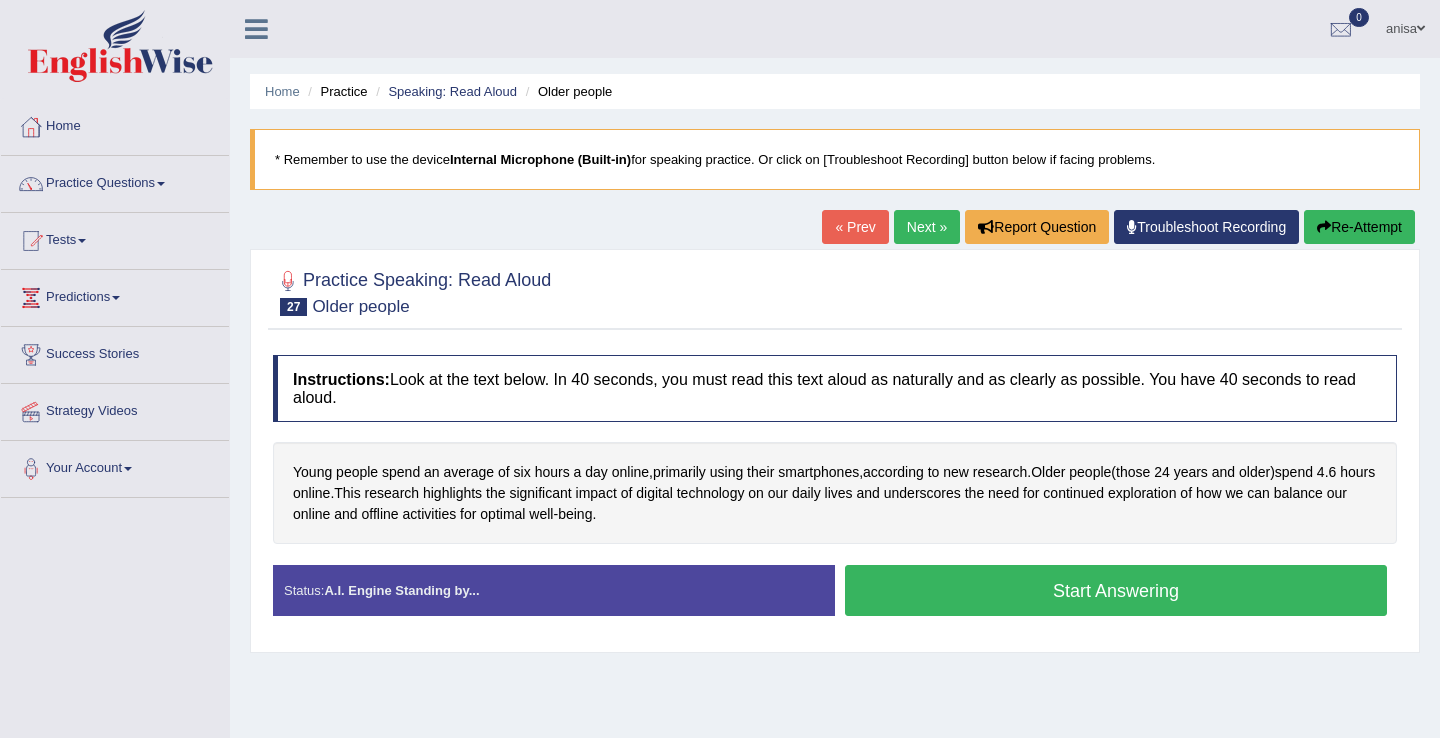 scroll, scrollTop: 0, scrollLeft: 0, axis: both 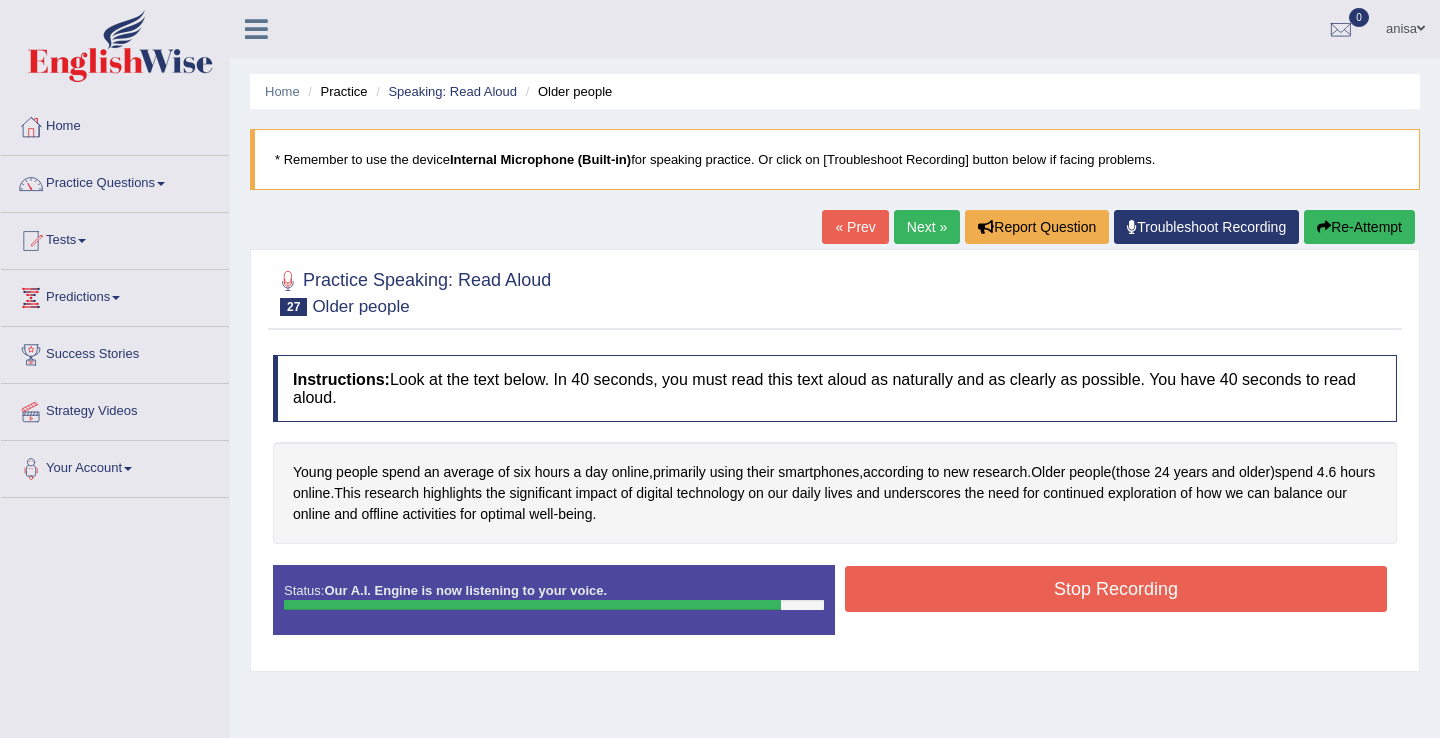 click on "Stop Recording" at bounding box center (1116, 589) 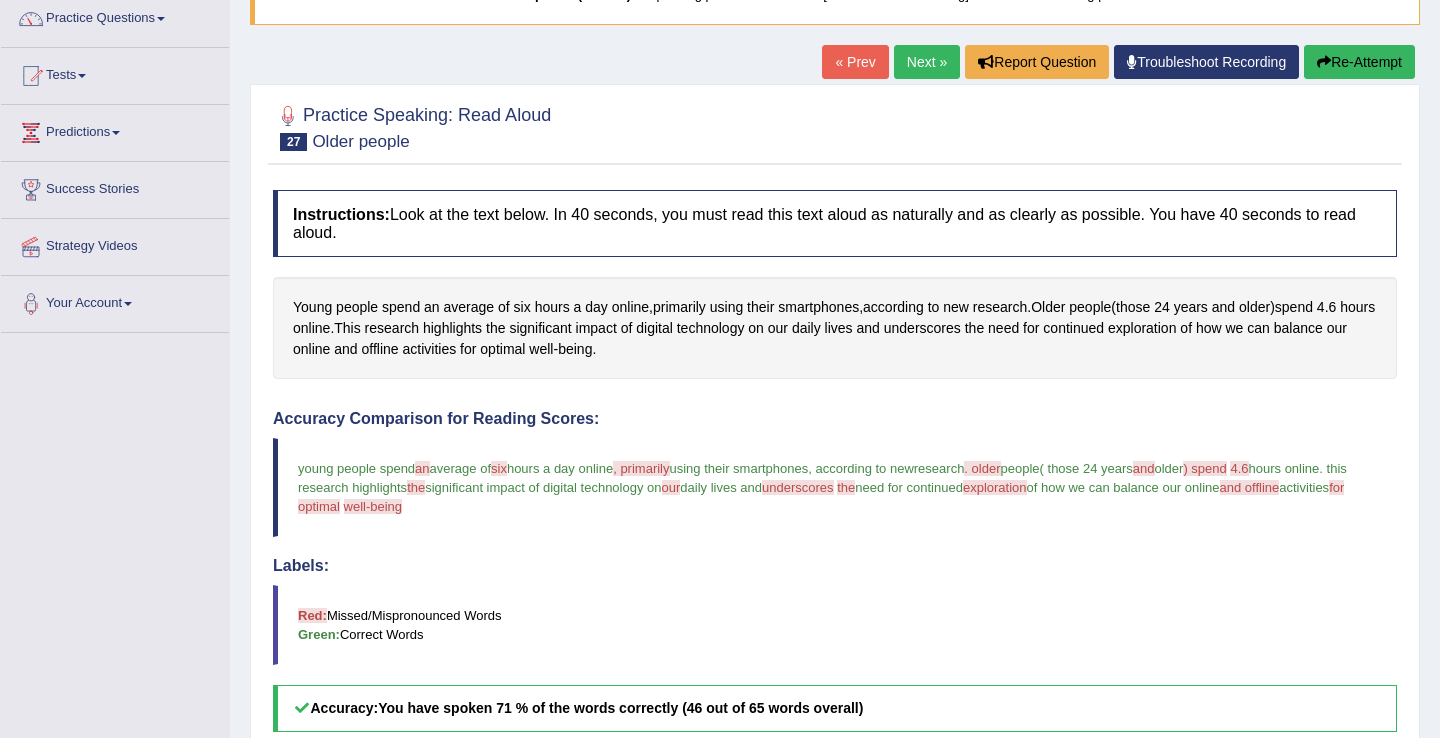 scroll, scrollTop: 0, scrollLeft: 0, axis: both 